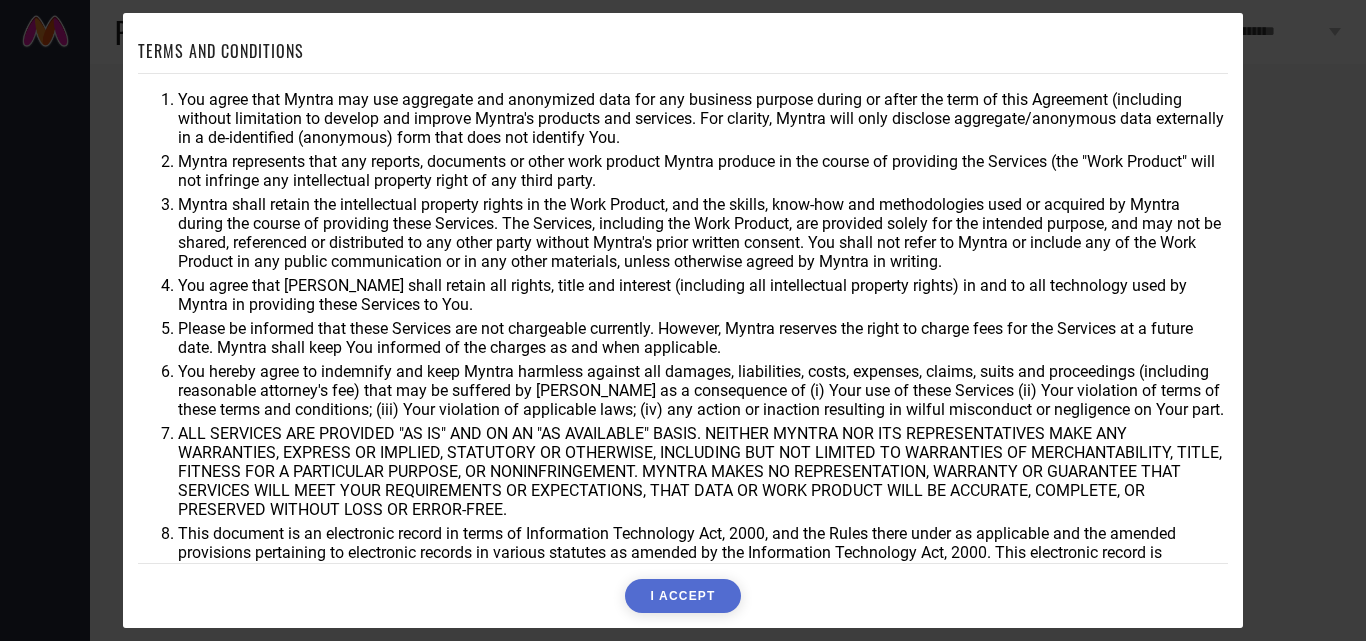 scroll, scrollTop: 0, scrollLeft: 0, axis: both 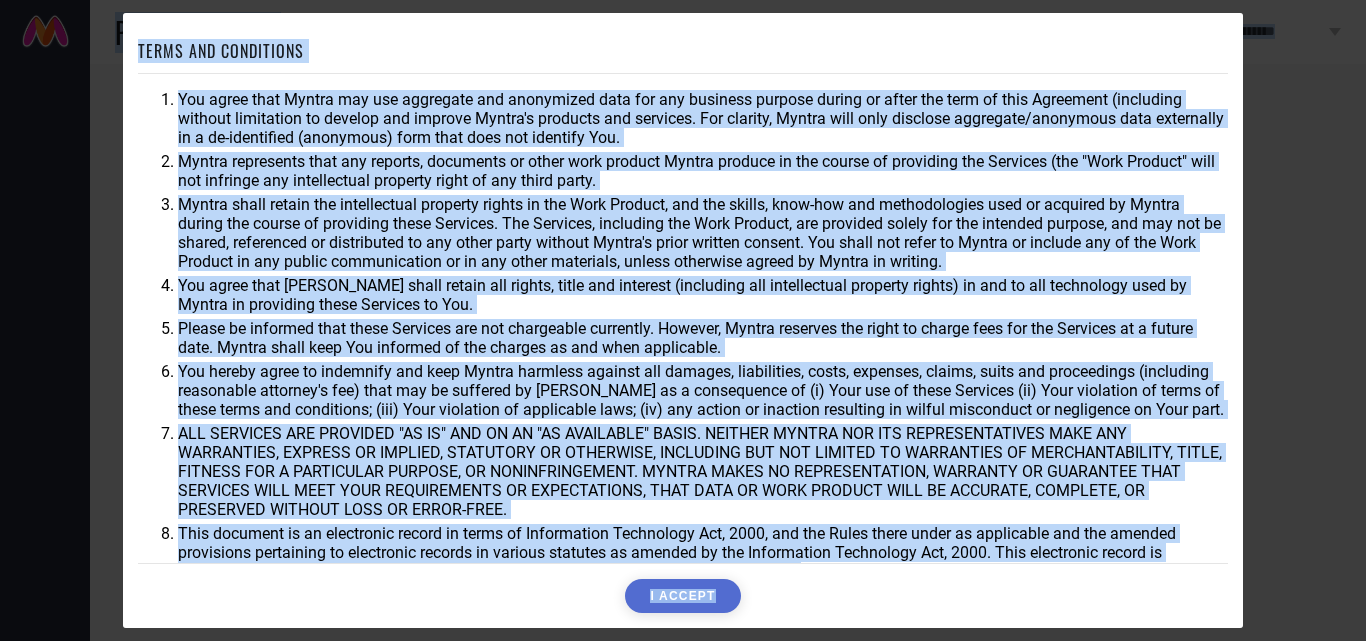 click on "You agree that [PERSON_NAME] shall retain all rights, title and interest (including all intellectual property rights) in and to all technology used by Myntra in providing these Services to You." at bounding box center (703, 295) 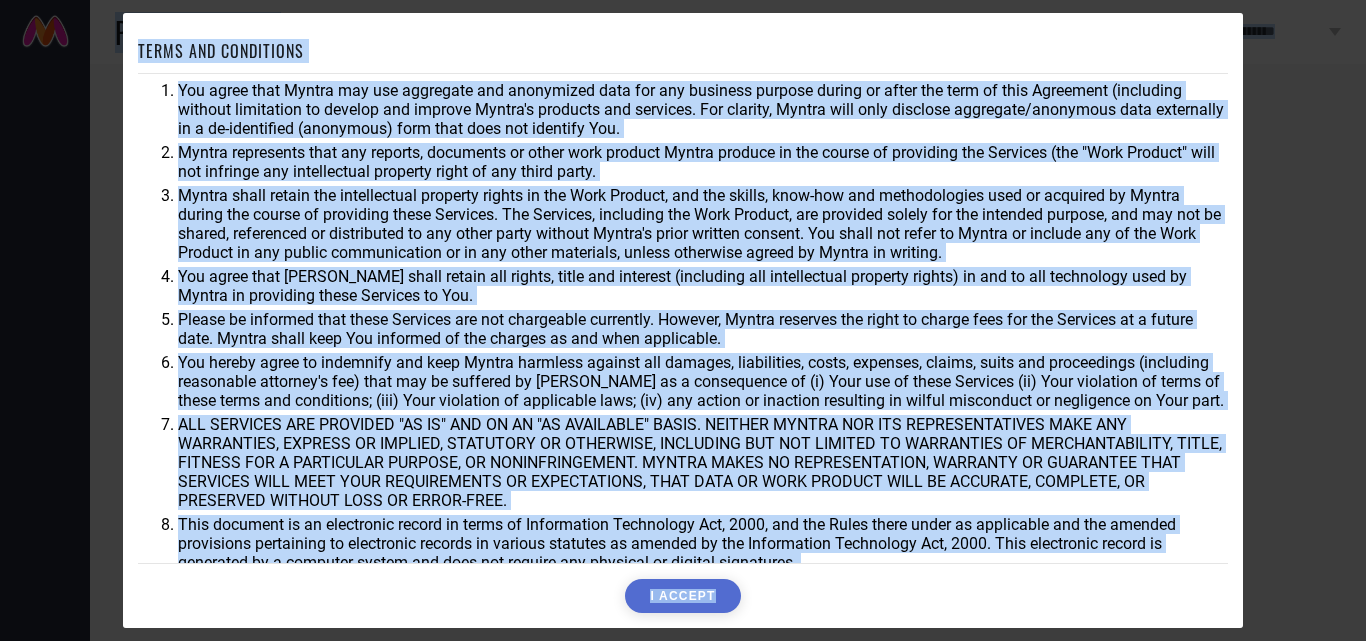 scroll, scrollTop: 0, scrollLeft: 0, axis: both 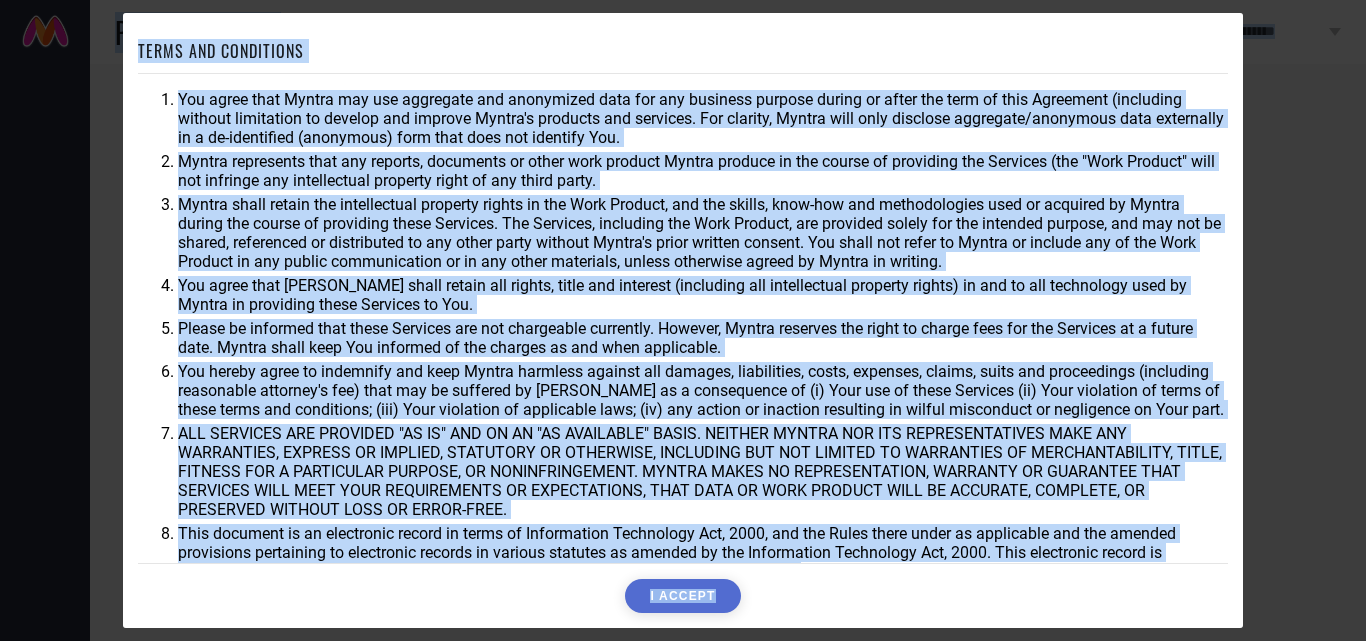 click on "Myntra represents that any reports, documents or other work product Myntra produce in the course of providing the Services (the "Work Product" will not infringe any intellectual property right of any third party." at bounding box center (703, 171) 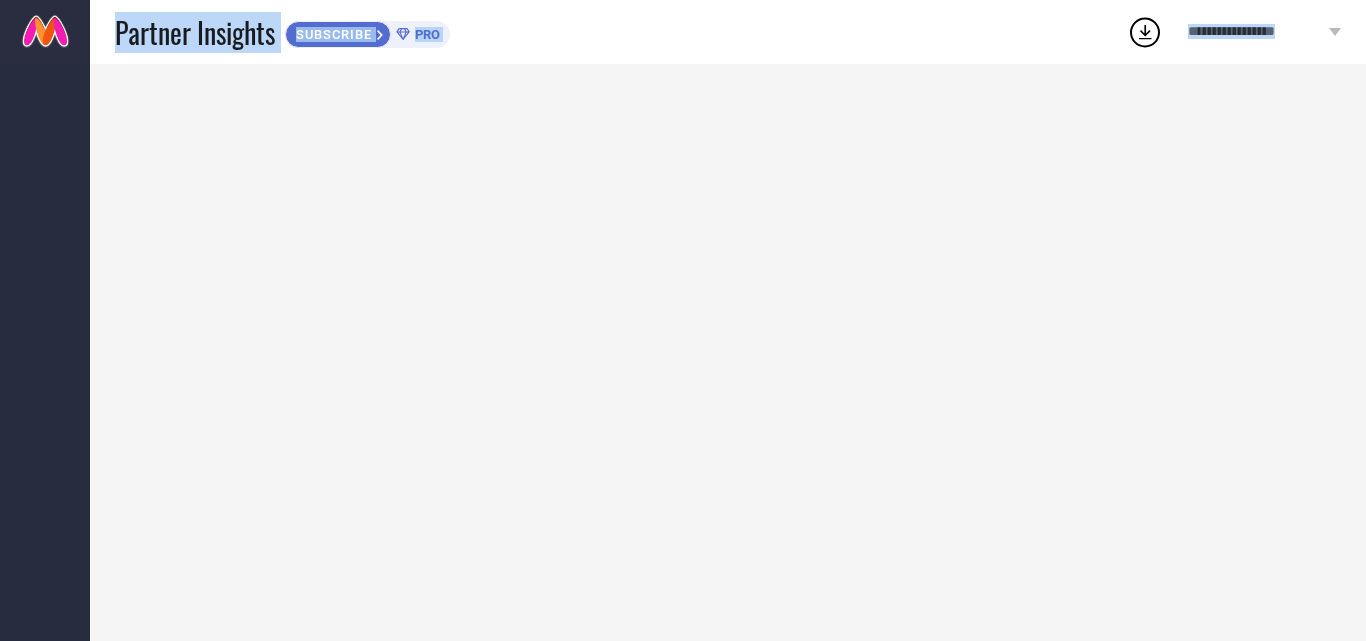 click on "SUBSCRIBE PRO" at bounding box center [367, 32] 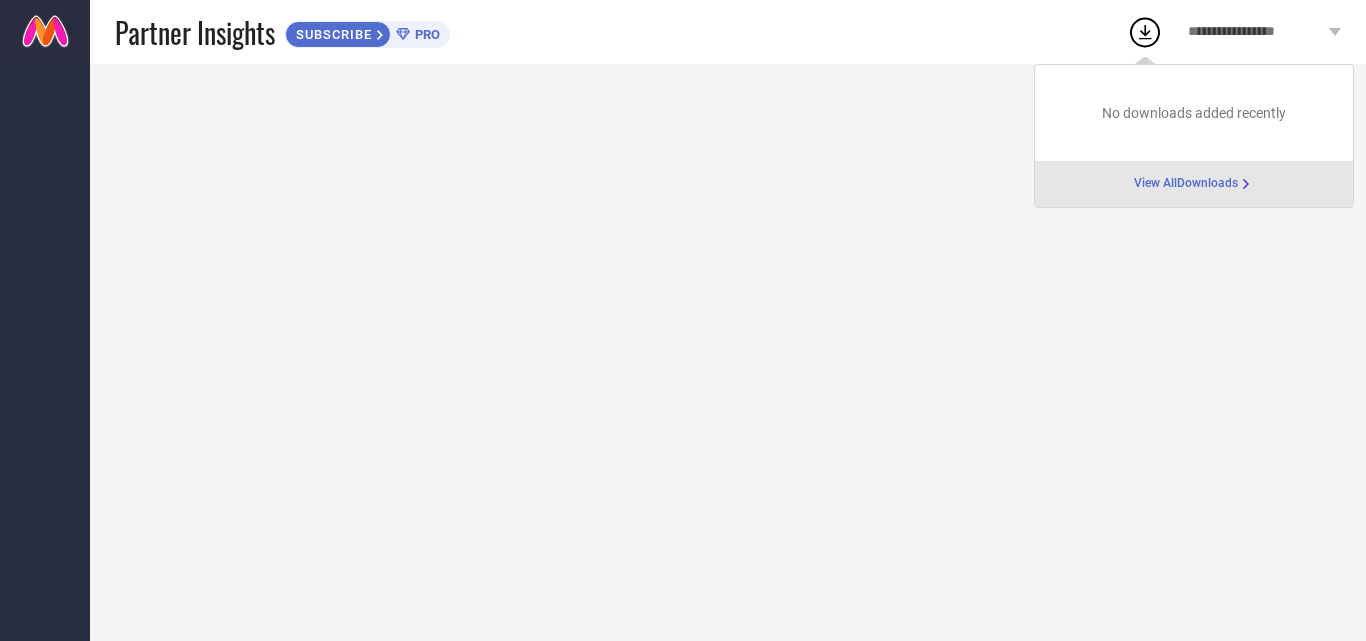 click at bounding box center [728, 352] 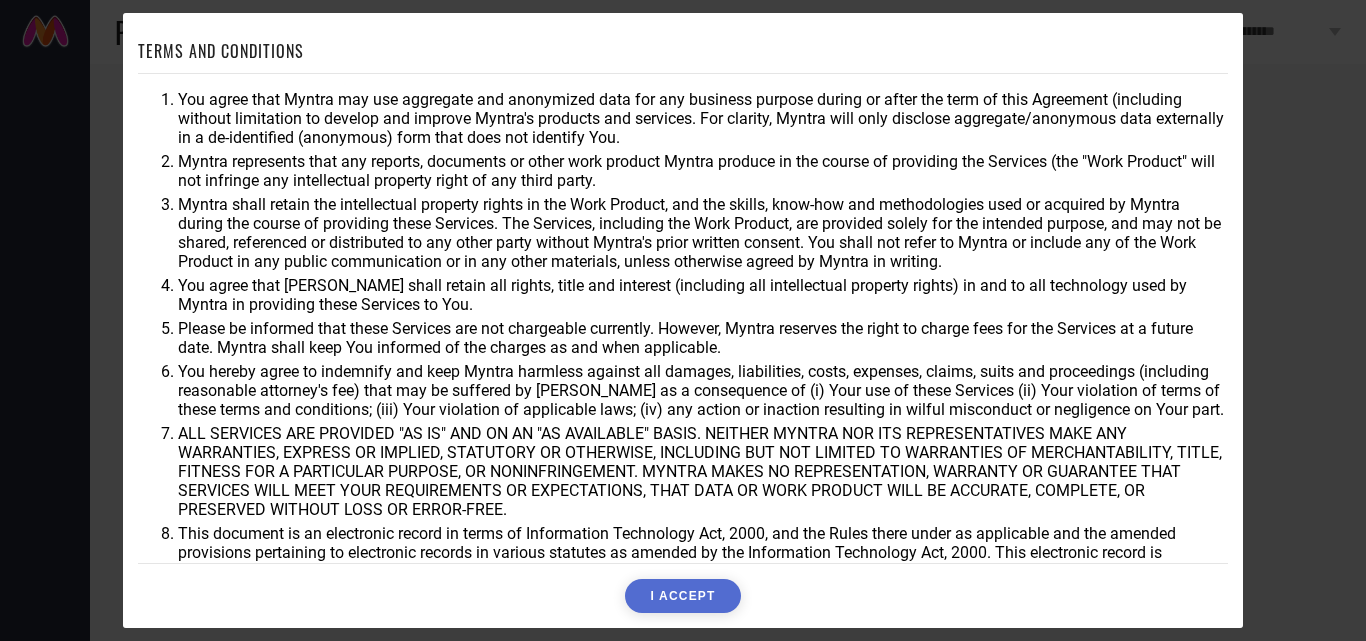 scroll, scrollTop: 0, scrollLeft: 0, axis: both 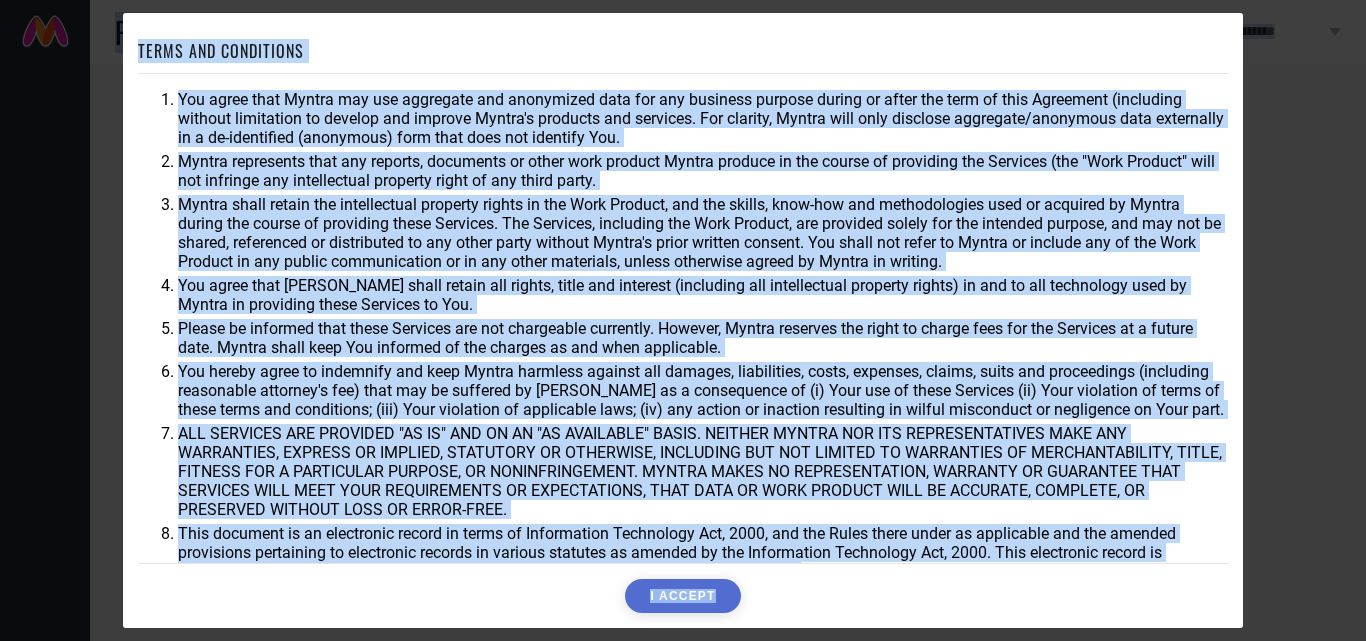 click on "Myntra represents that any reports, documents or other work product Myntra produce in the course of providing the Services (the "Work Product" will not infringe any intellectual property right of any third party." at bounding box center [703, 171] 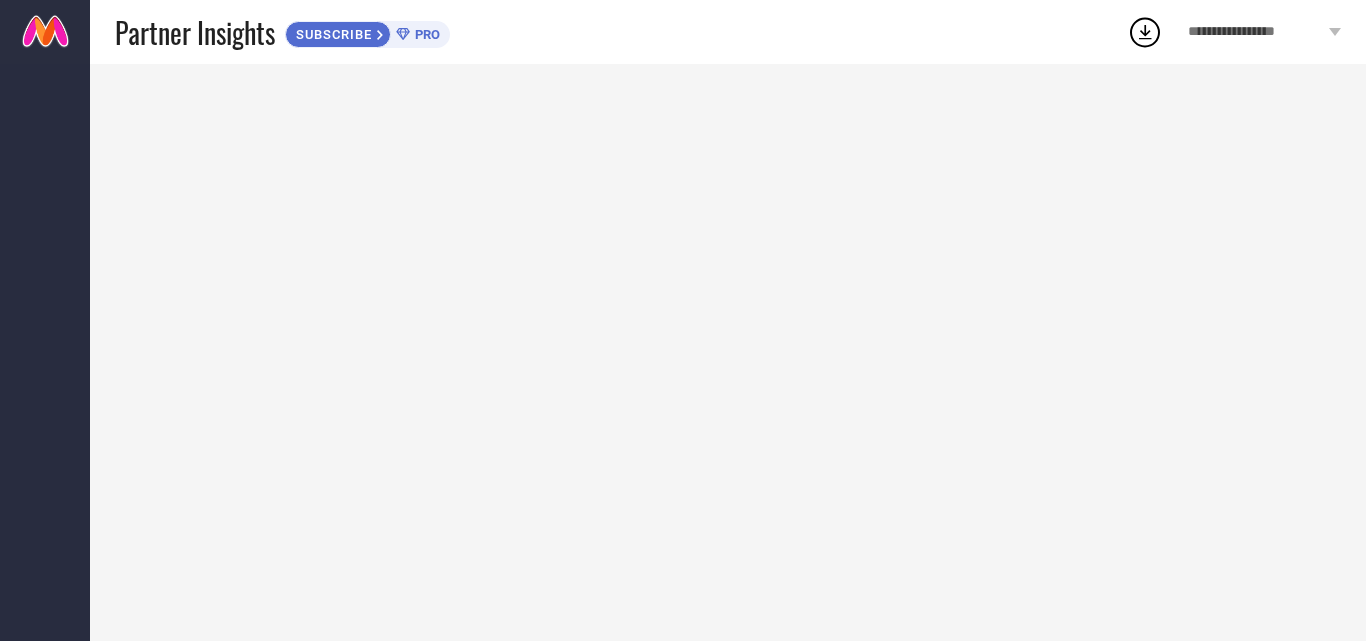 click at bounding box center [728, 352] 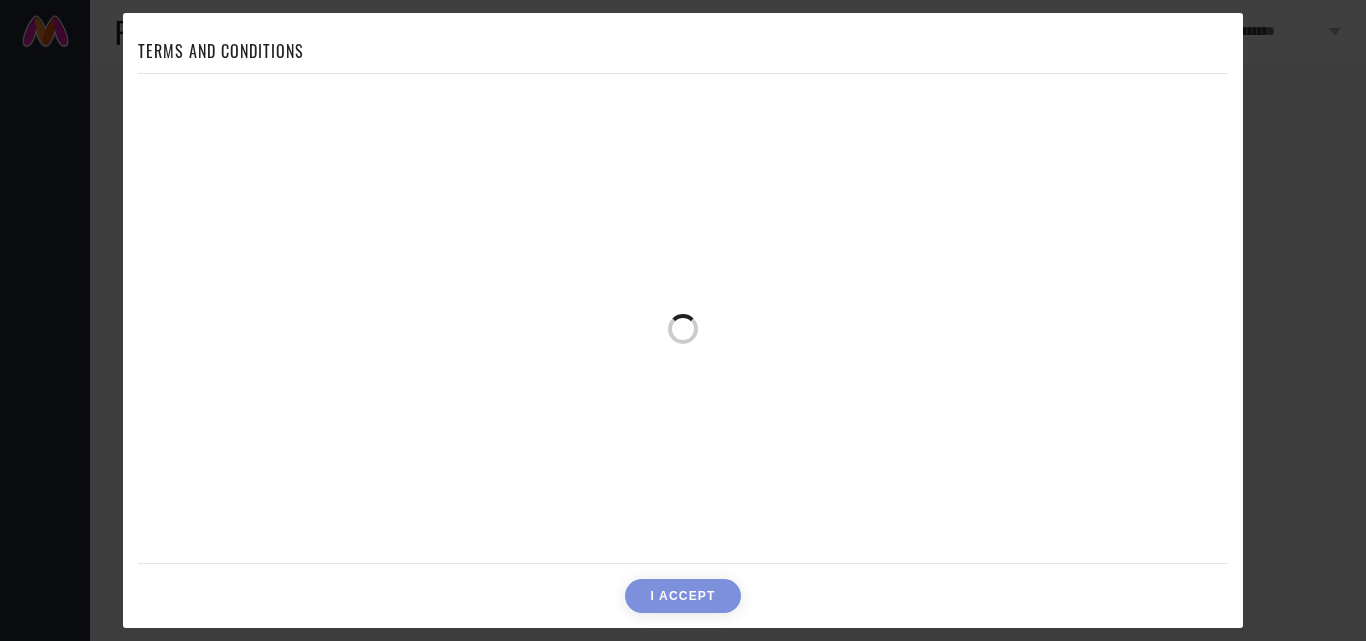 scroll, scrollTop: 0, scrollLeft: 0, axis: both 